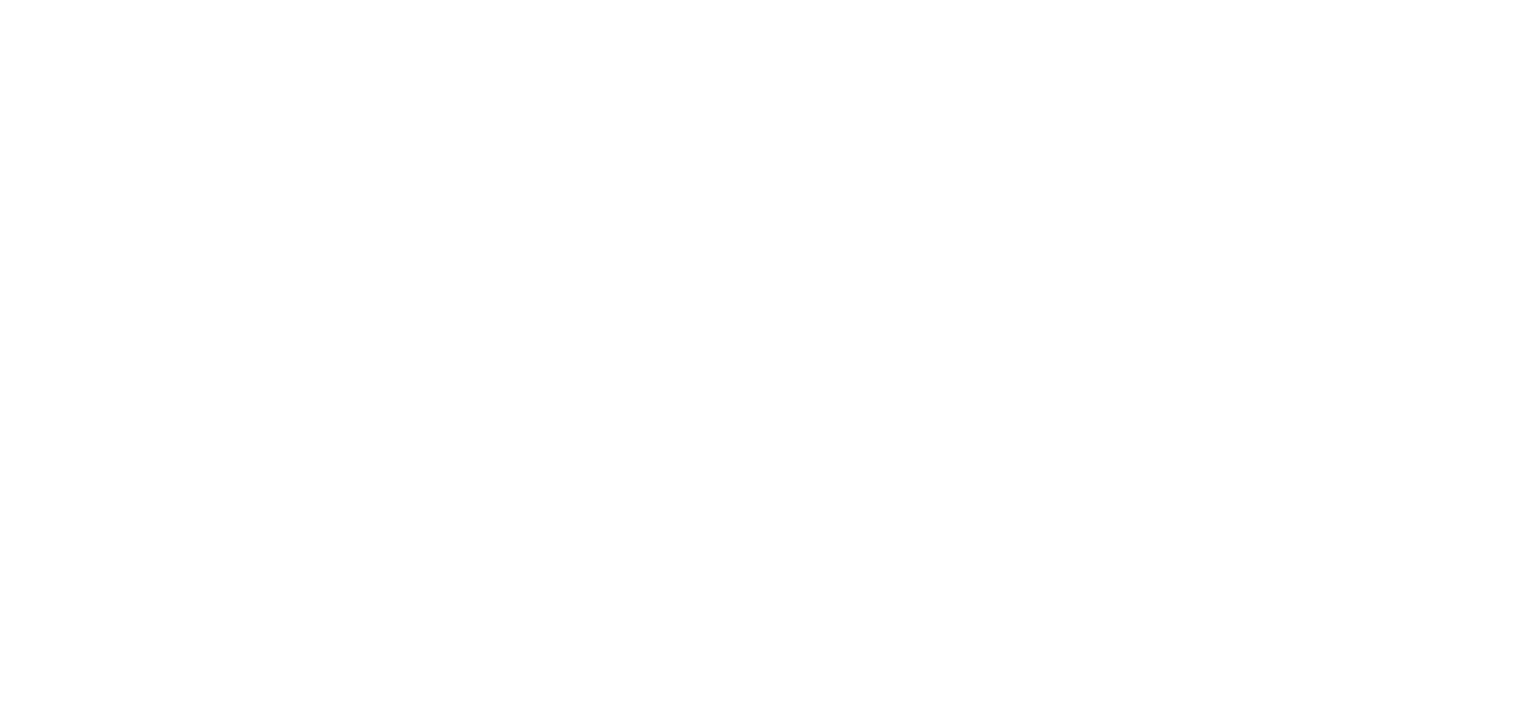scroll, scrollTop: 0, scrollLeft: 0, axis: both 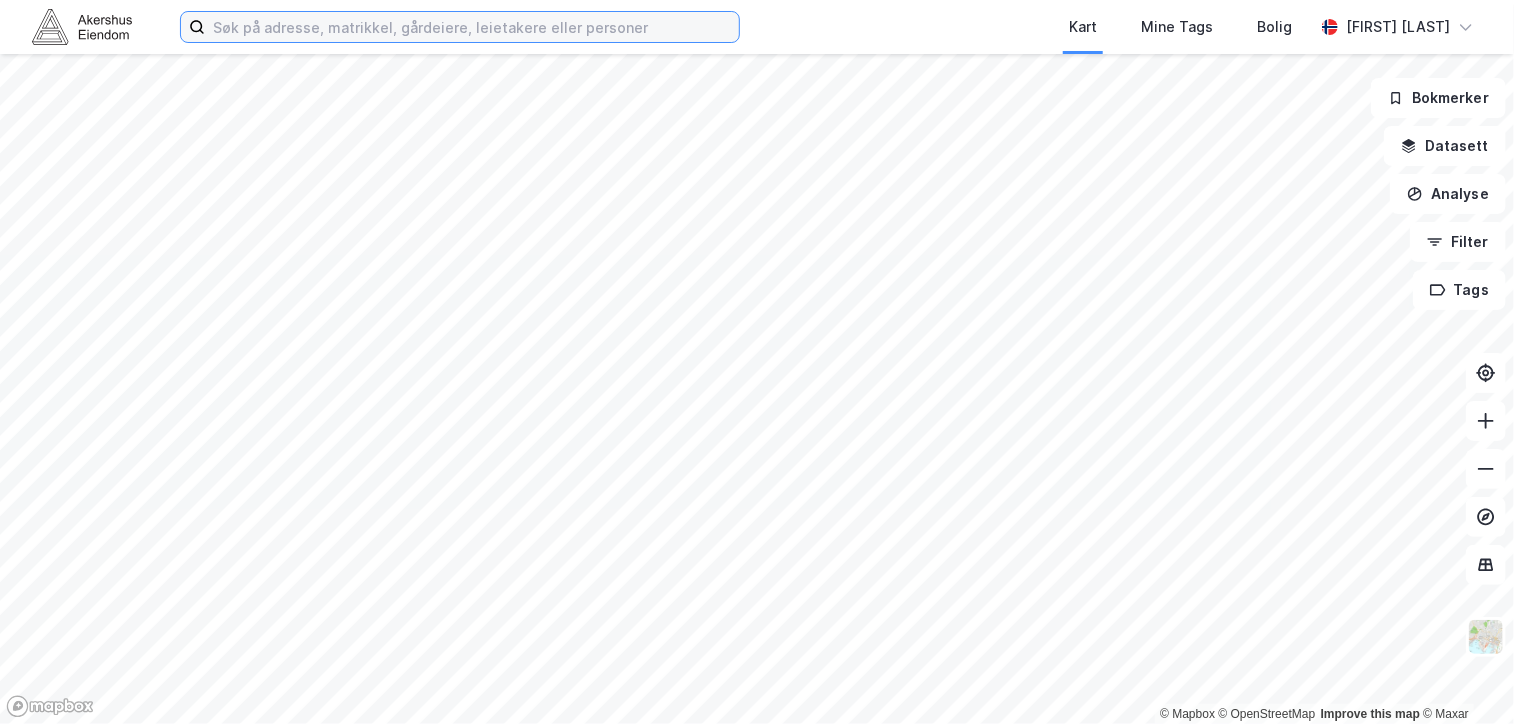 click at bounding box center [472, 27] 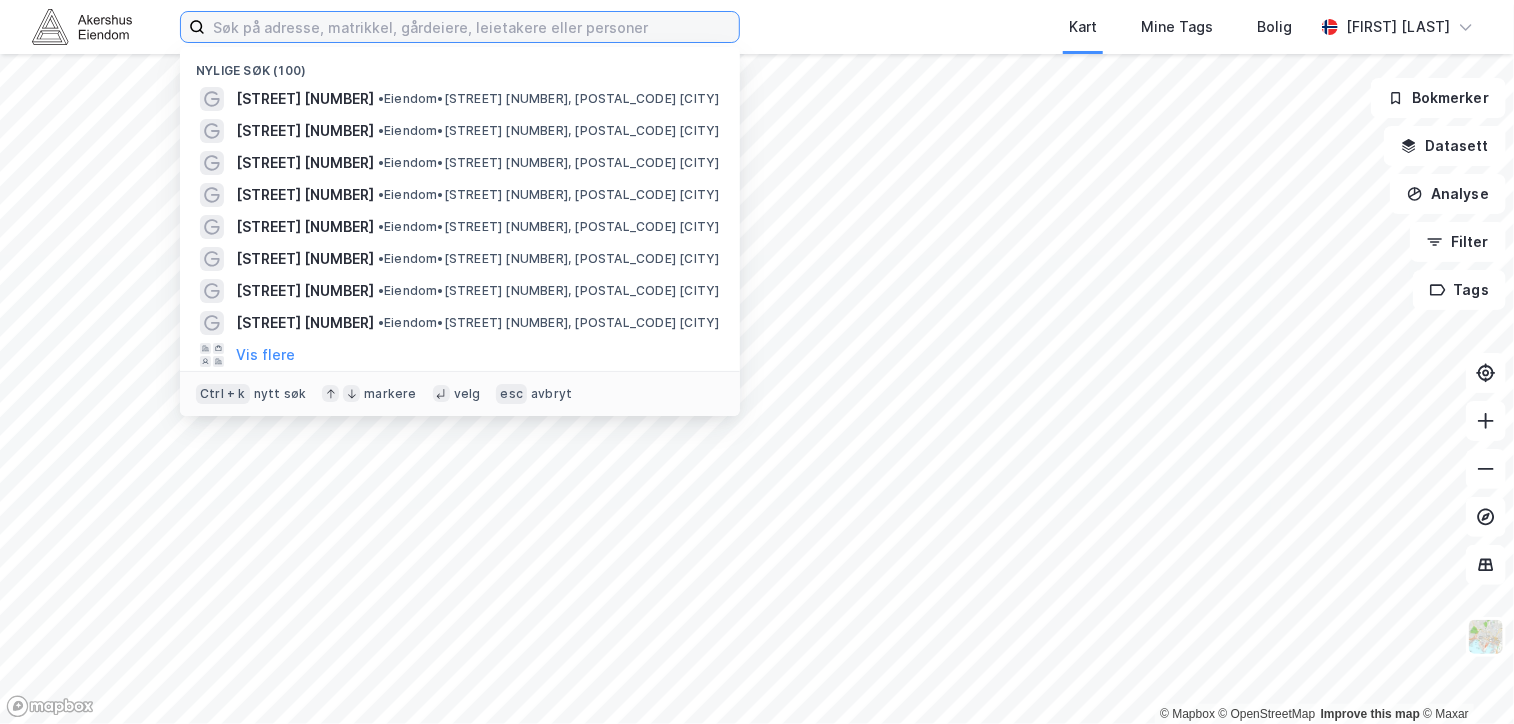 click at bounding box center [472, 27] 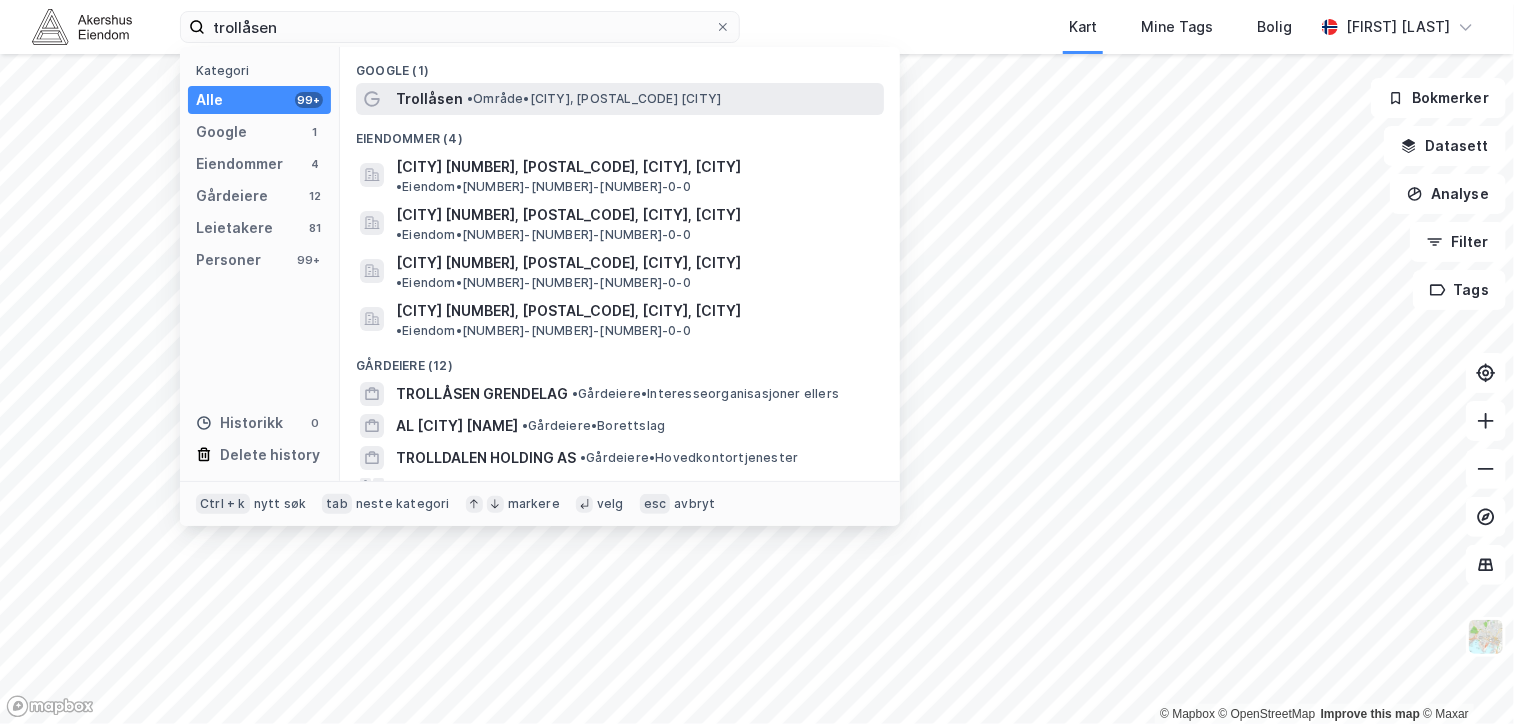 click on "•  Område  •  [CITY], [POSTAL_CODE] [CITY]" at bounding box center (594, 99) 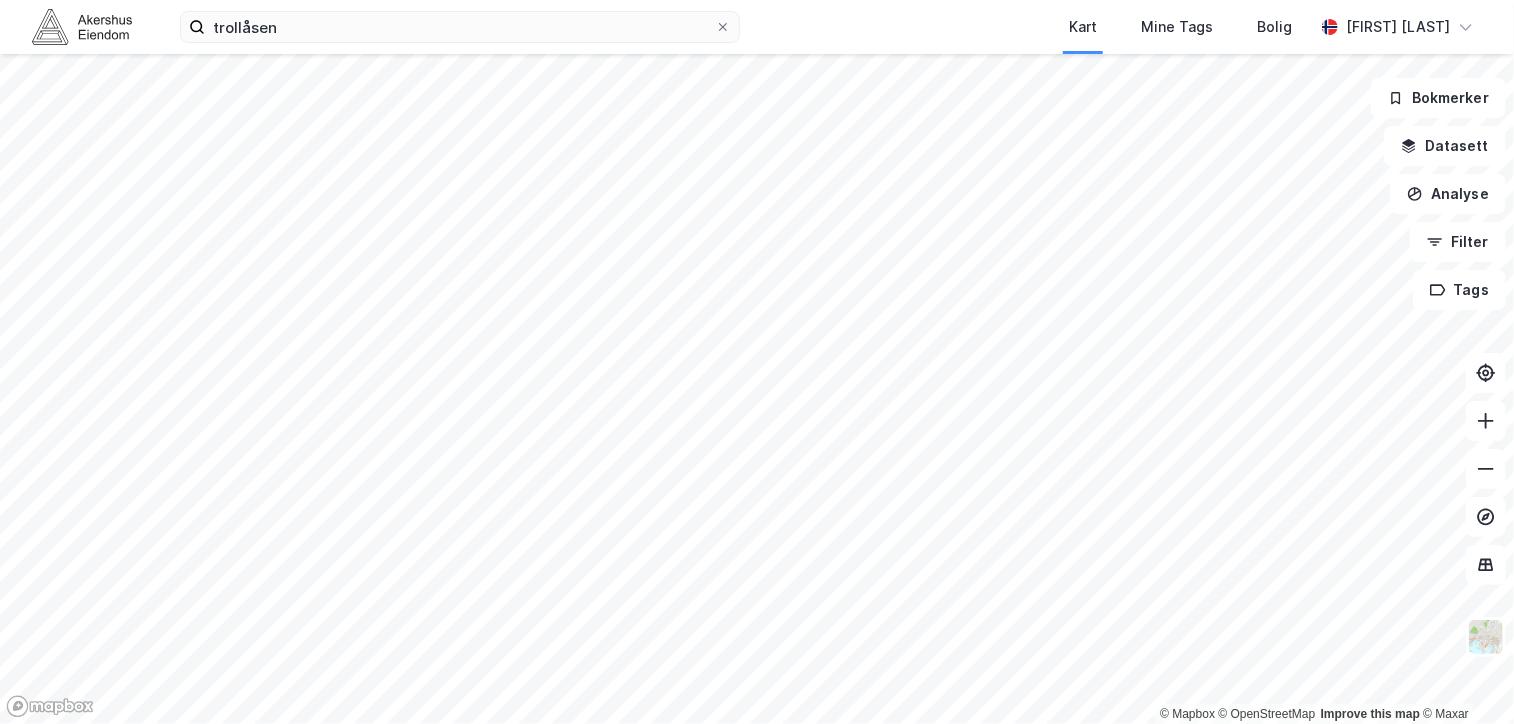 click on "[CITY] [NUMBER] [NAME] © Mapbox   © OpenStreetMap   Improve this map   © Maxar Bokmerker Datasett Analyse Filter Tags" at bounding box center [757, 362] 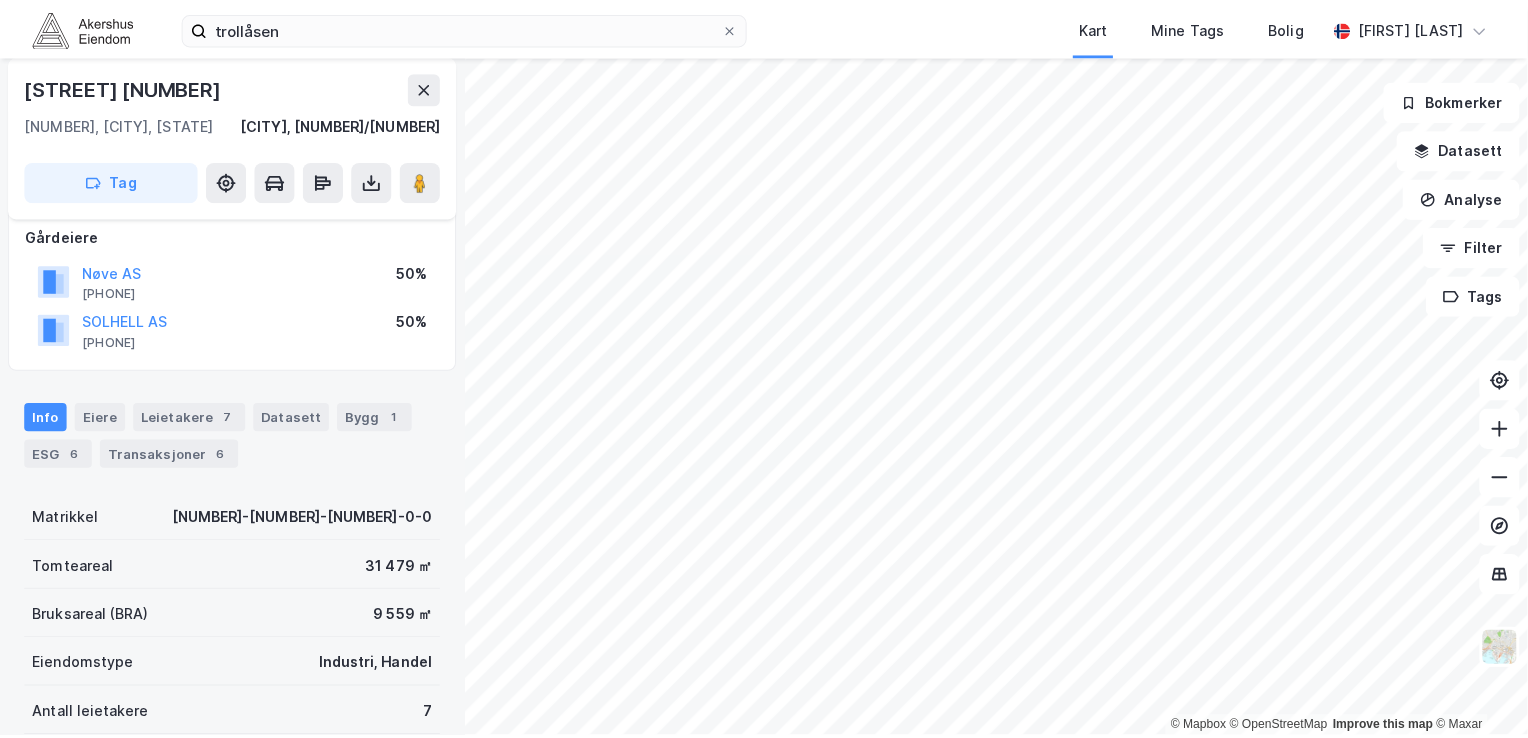 scroll, scrollTop: 114, scrollLeft: 0, axis: vertical 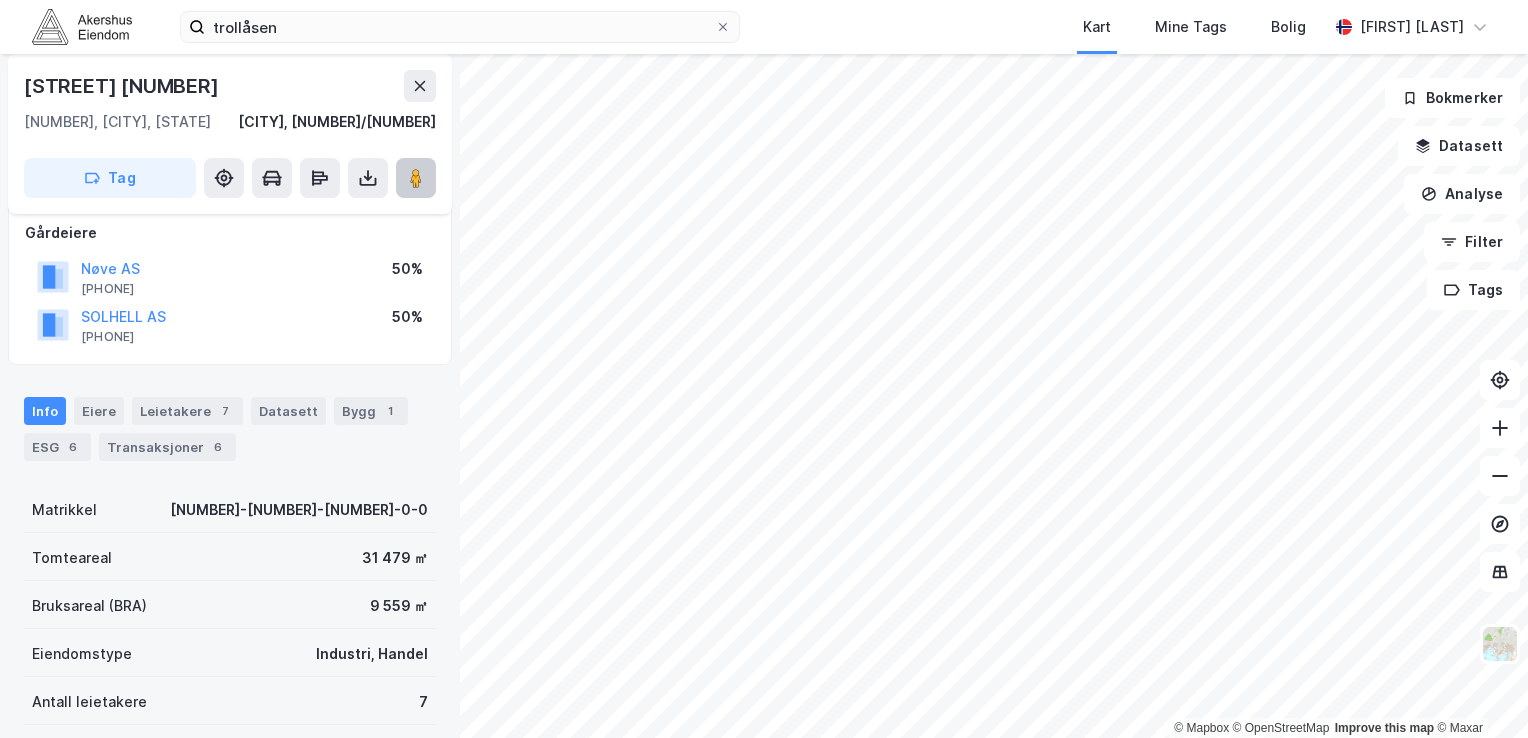 click 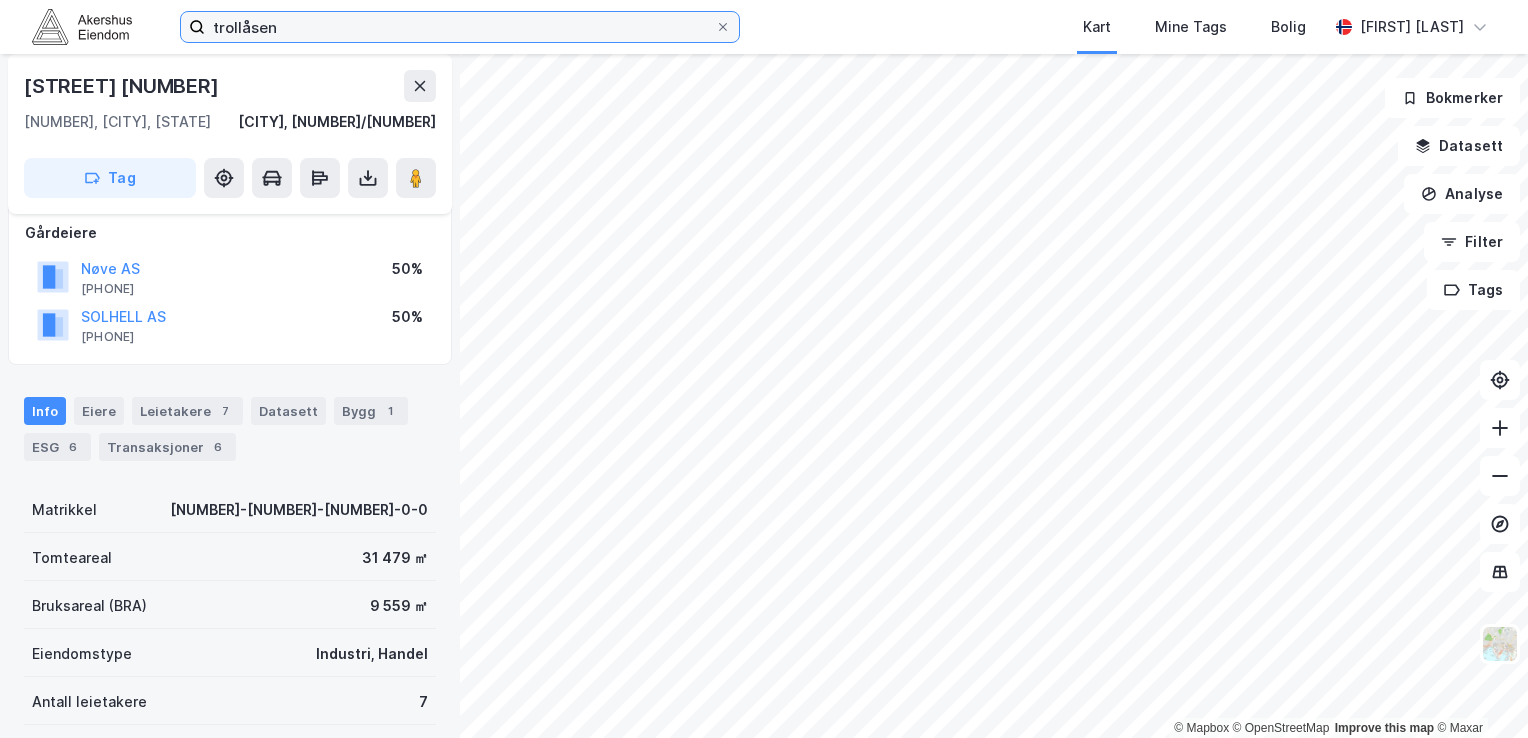 click on "trollåsen" at bounding box center (460, 27) 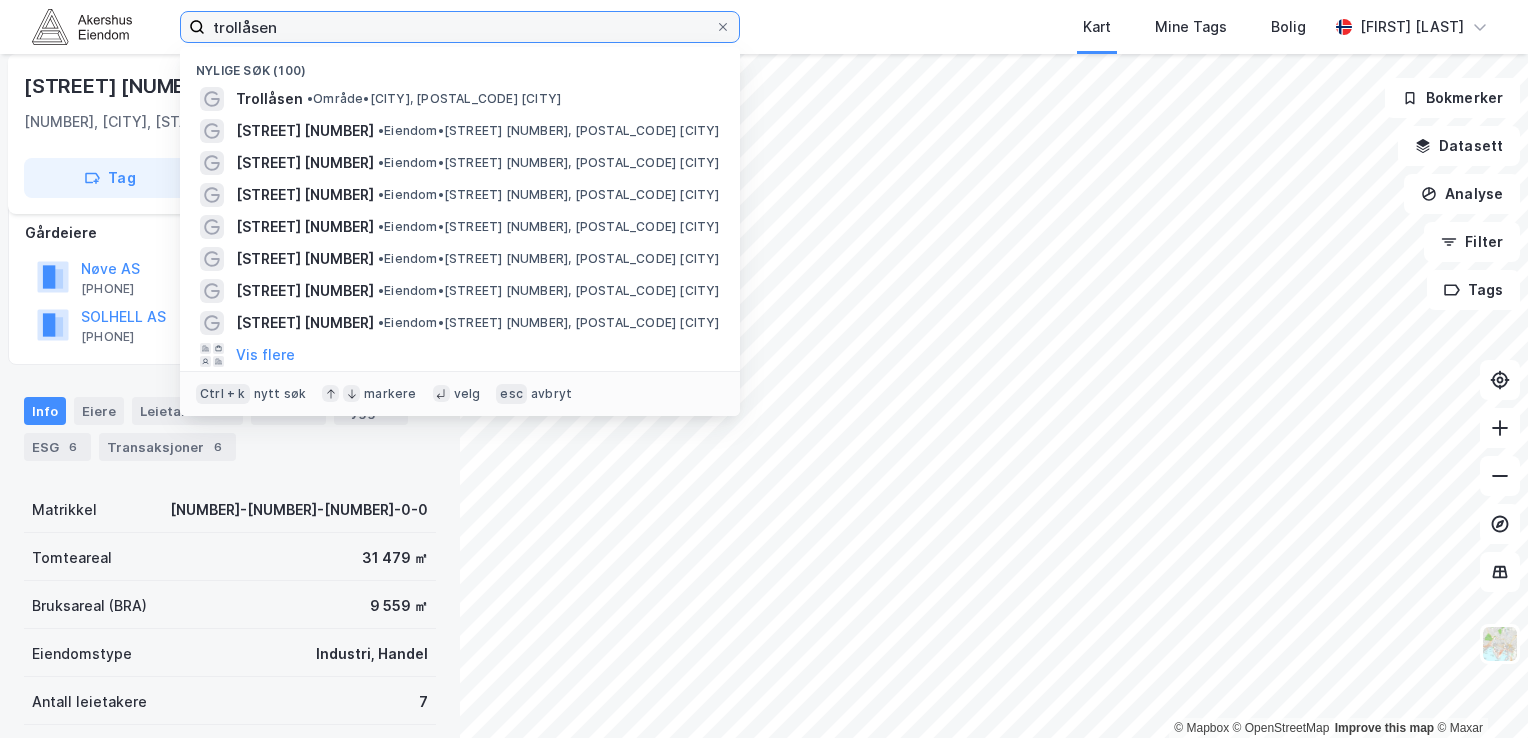 click on "trollåsen" at bounding box center [460, 27] 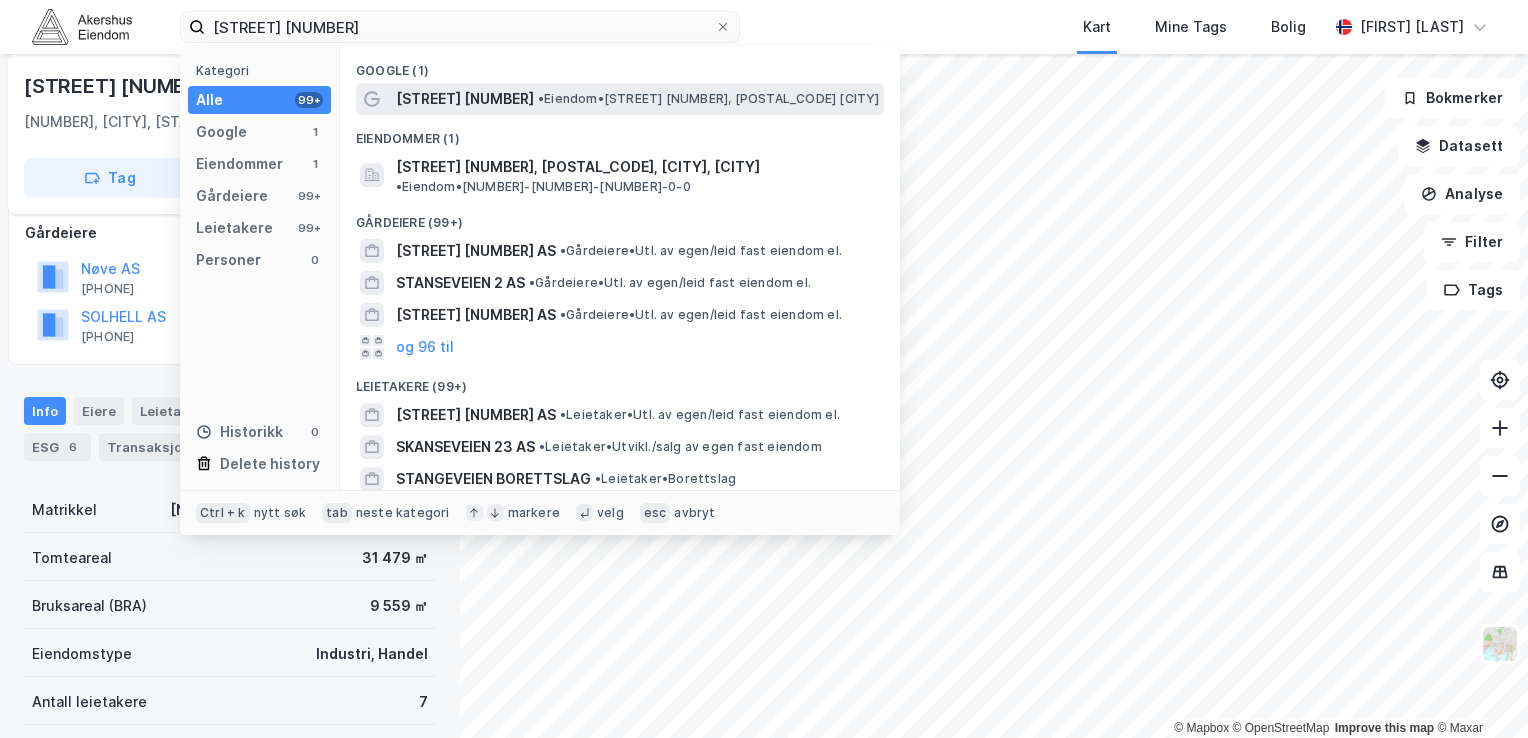 click on "[STREET] [NUMBER]   Eiendom   [STREET] [NUMBER], [POSTAL_CODE] [CITY]" at bounding box center (638, 99) 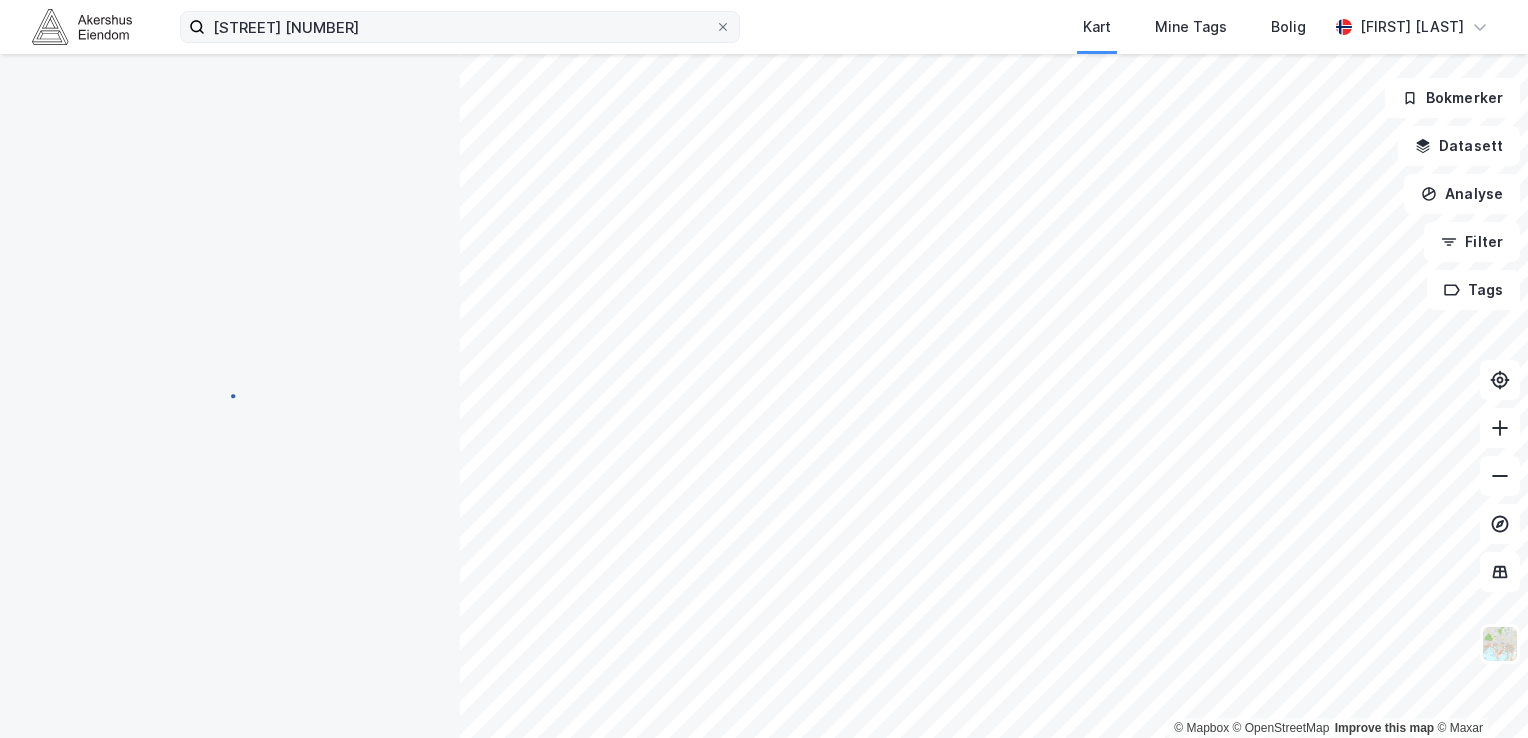 scroll, scrollTop: 114, scrollLeft: 0, axis: vertical 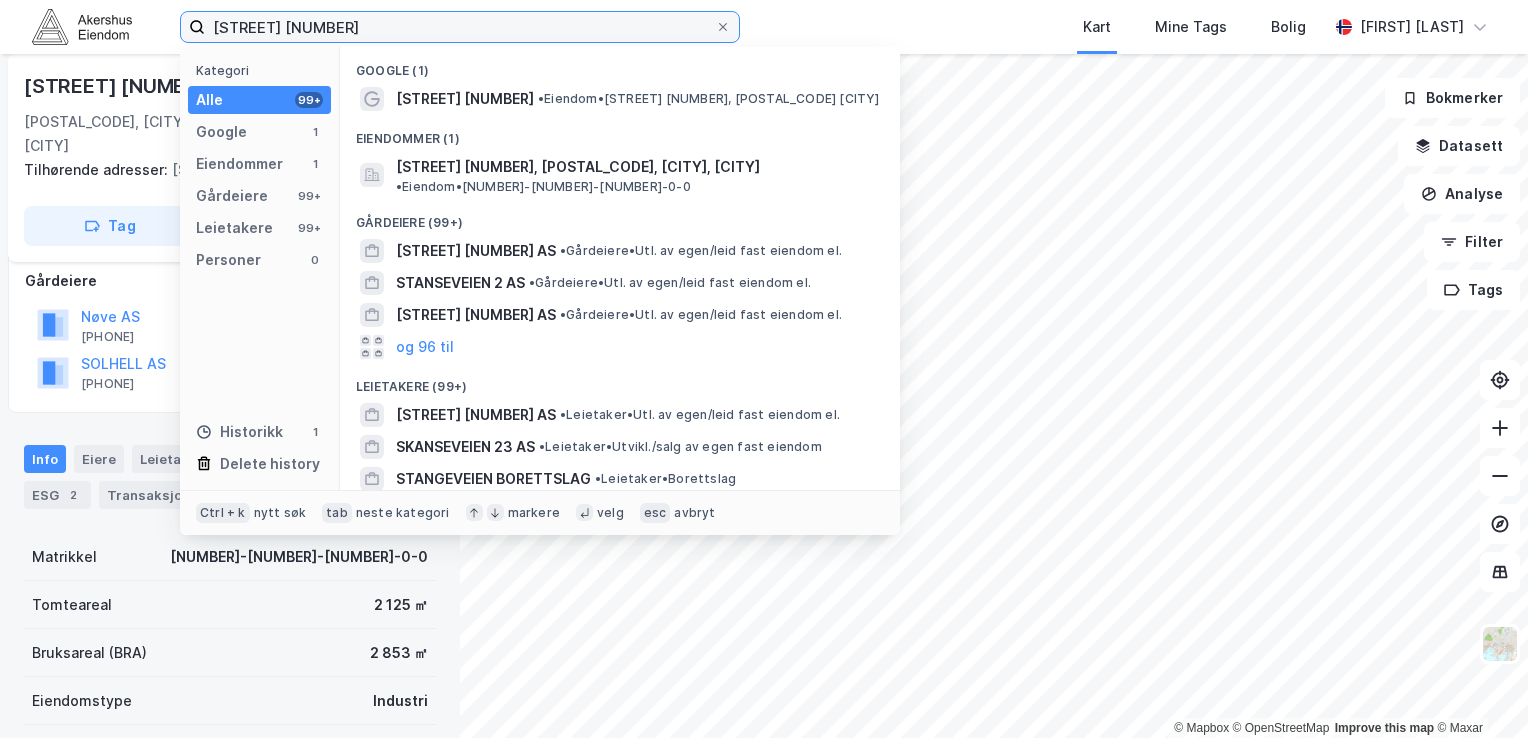 click on "[STREET] [NUMBER]" at bounding box center [460, 27] 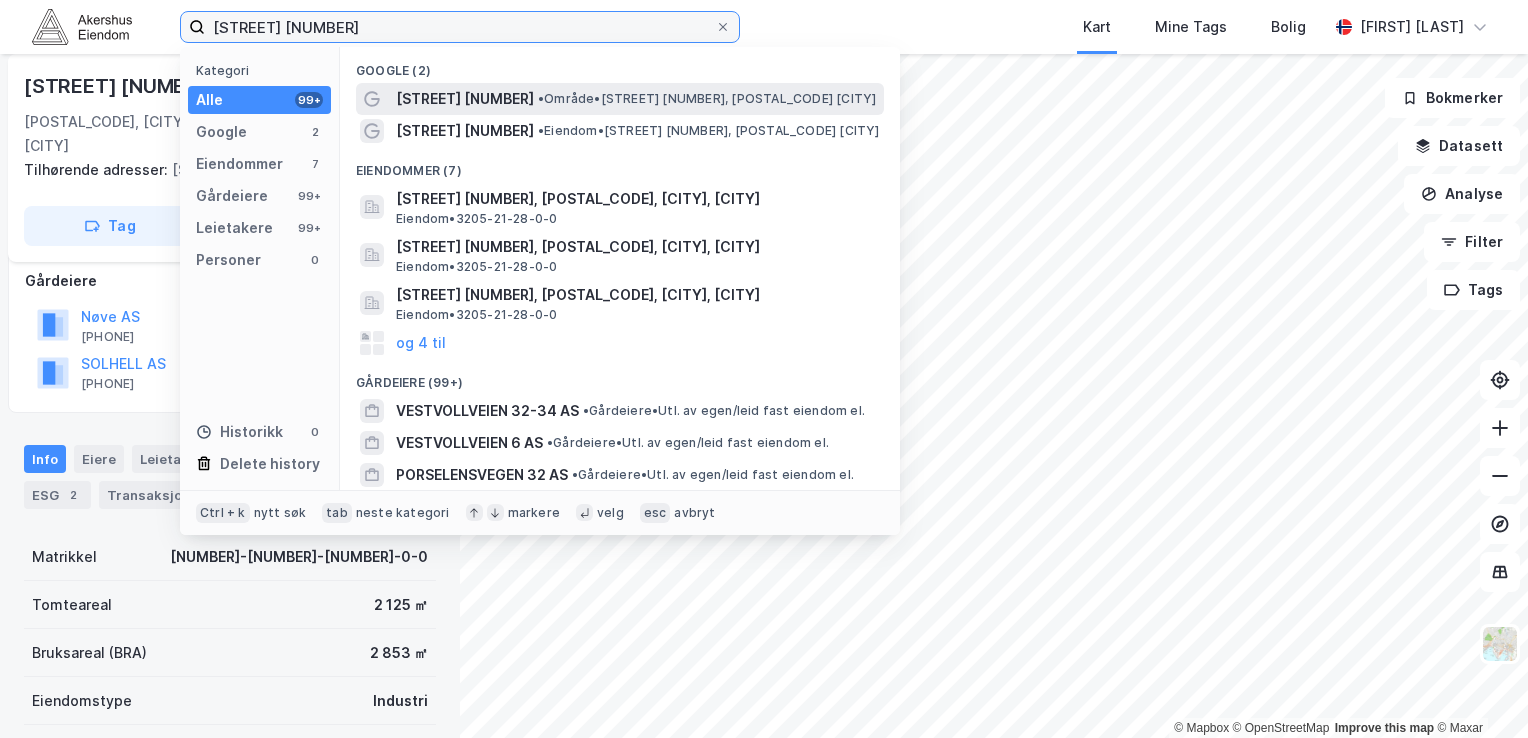 type on "[STREET] [NUMBER]" 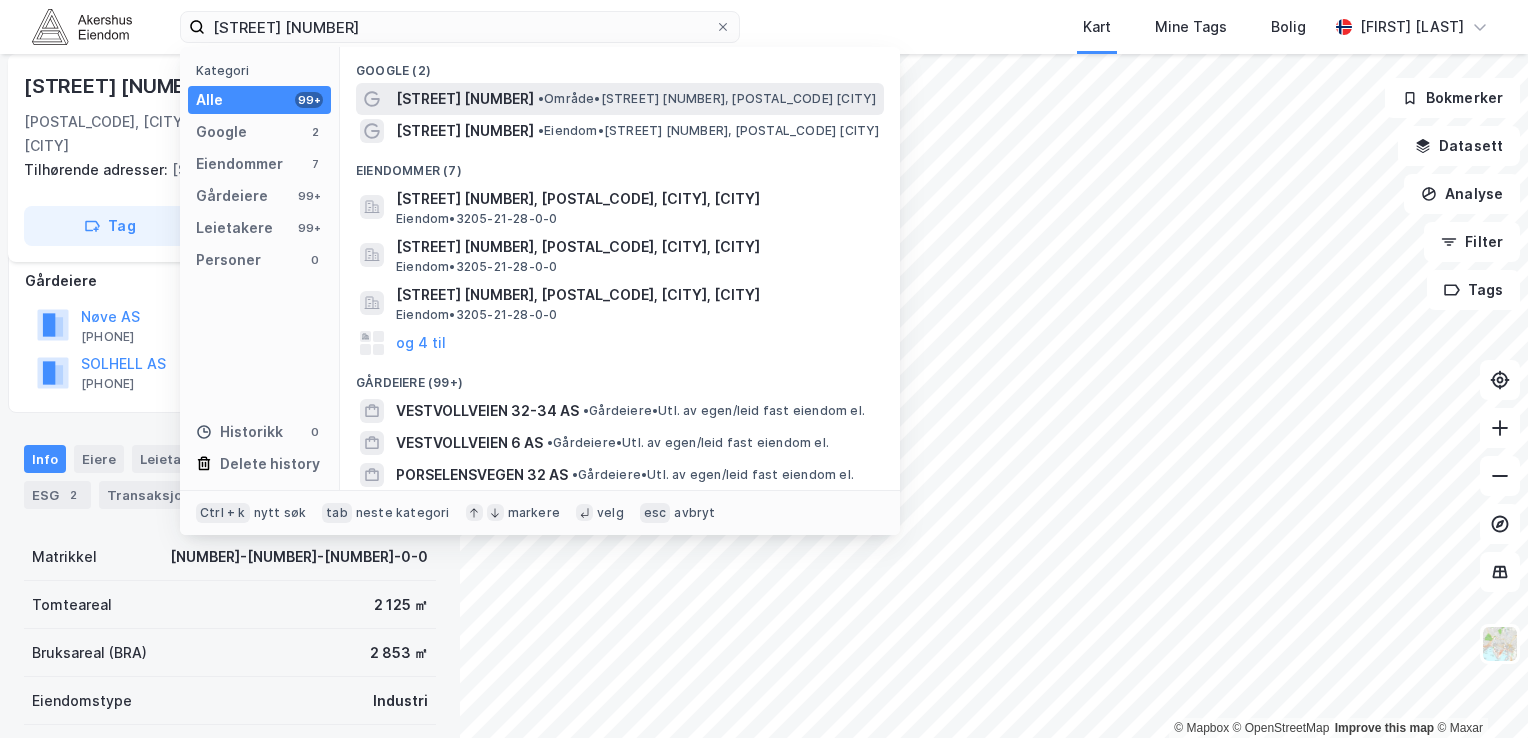 click on "•  Område  •  [STREET] [NUMBER], [POSTAL_CODE] [CITY]" at bounding box center (707, 99) 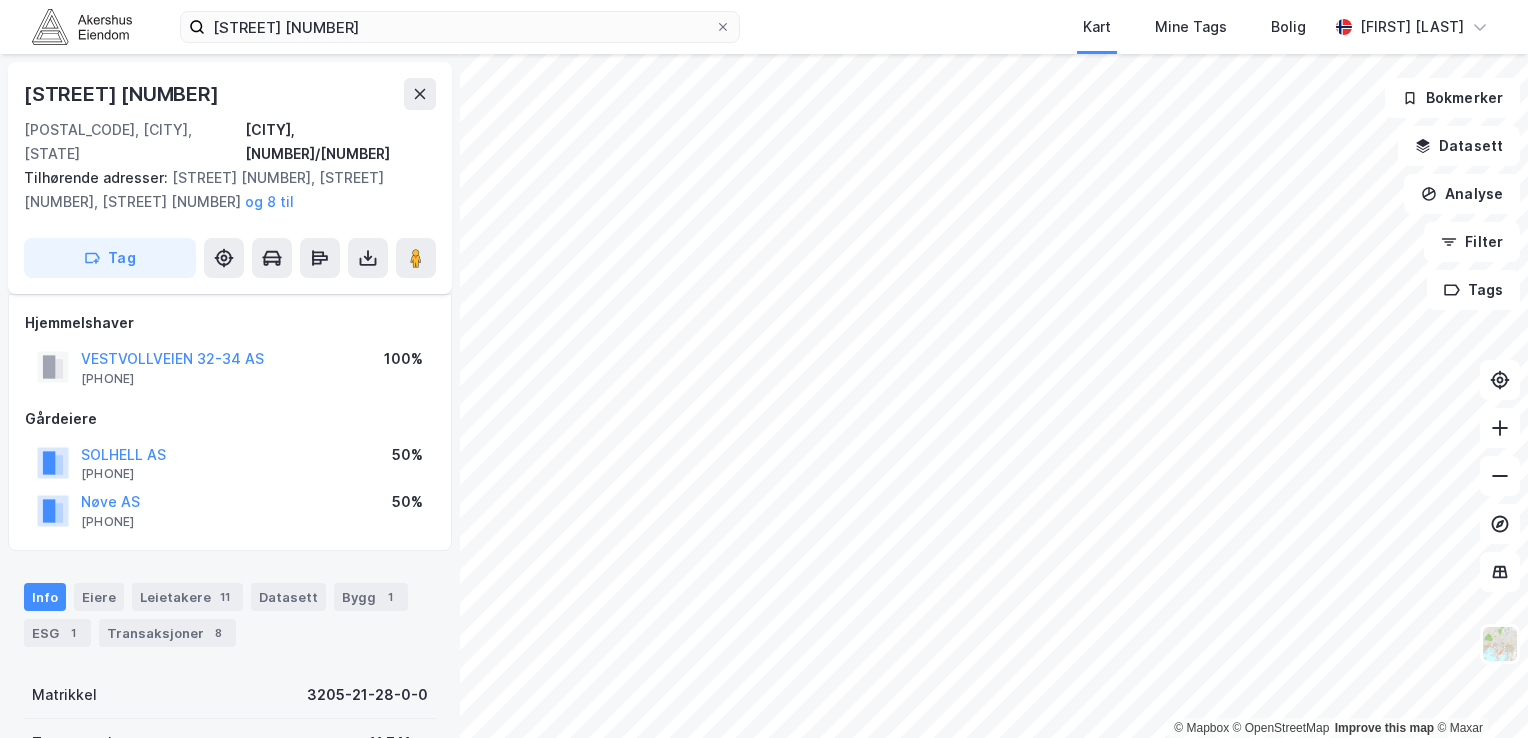 scroll, scrollTop: 114, scrollLeft: 0, axis: vertical 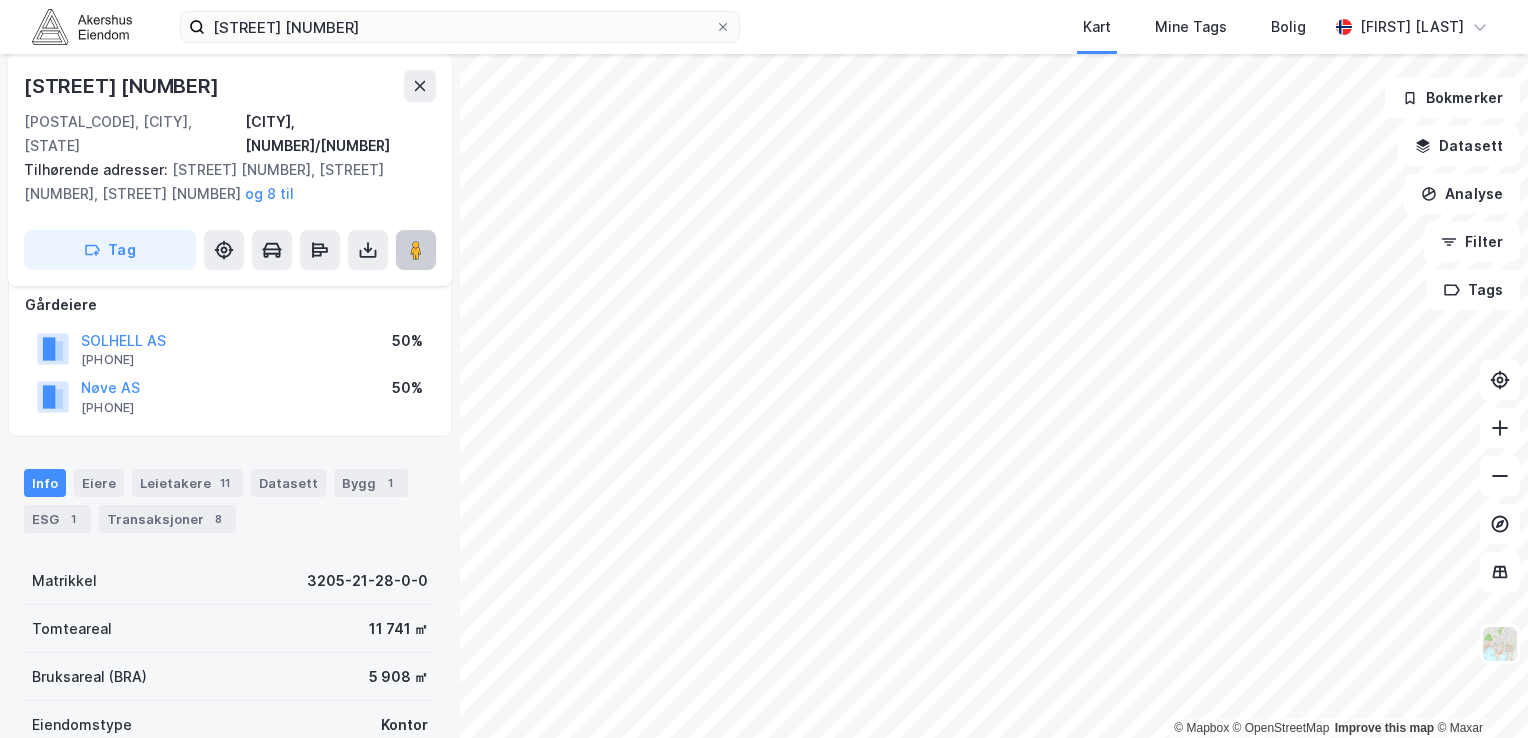 click 